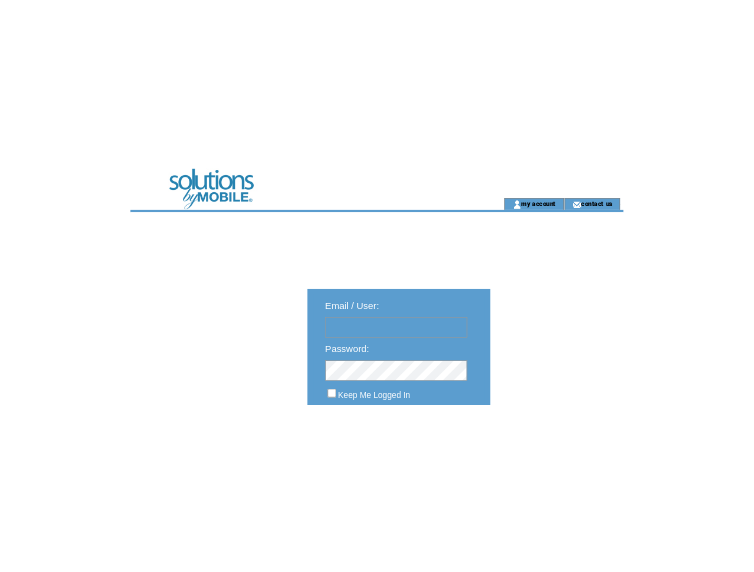 scroll, scrollTop: 0, scrollLeft: 0, axis: both 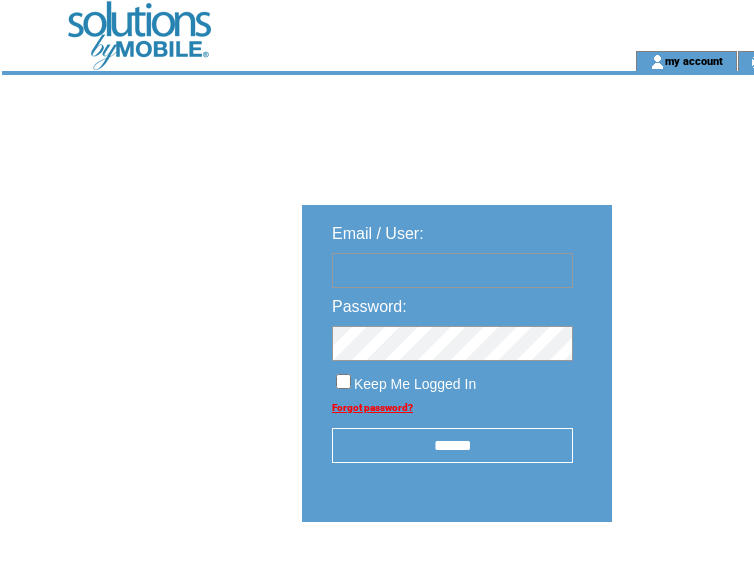 type on "********" 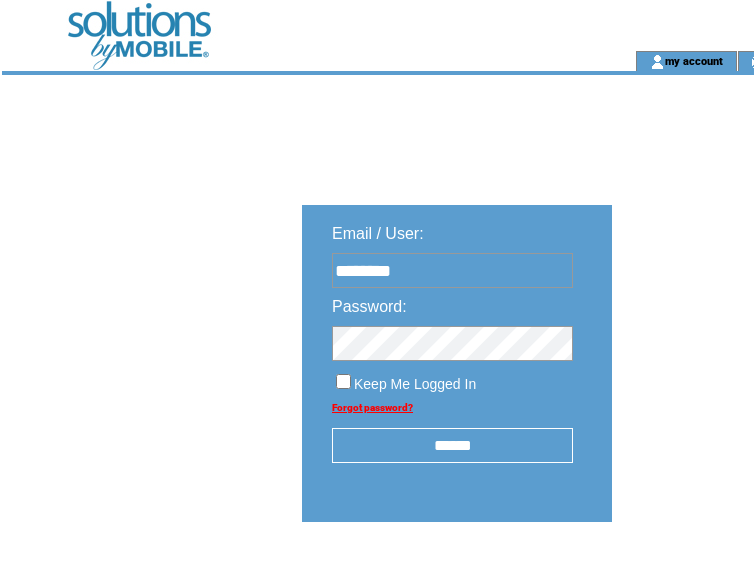 click on "******" at bounding box center (452, 445) 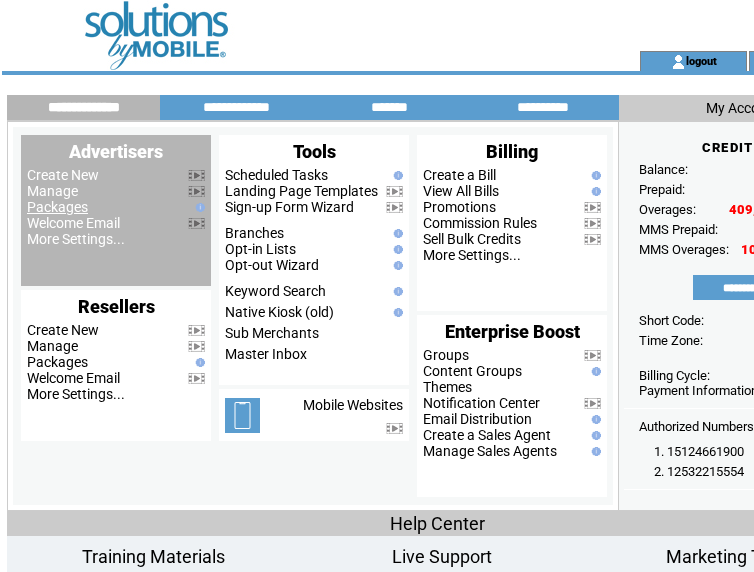 scroll, scrollTop: 0, scrollLeft: 0, axis: both 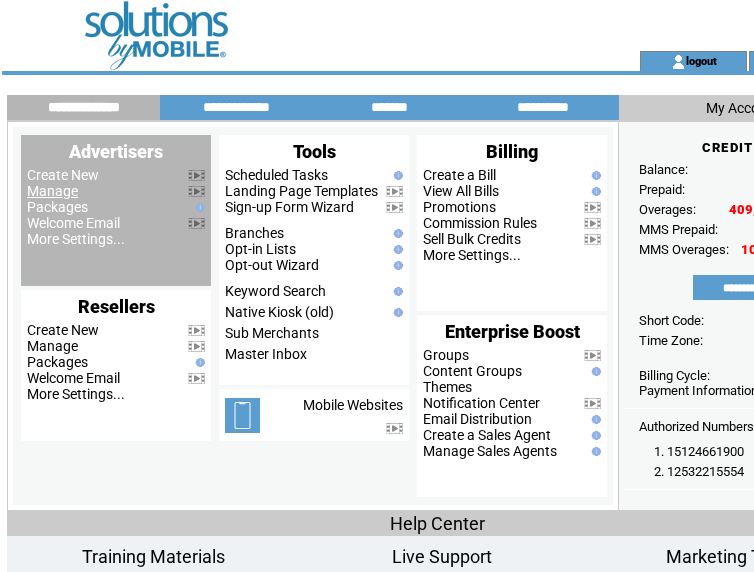 click on "Manage" at bounding box center (52, 191) 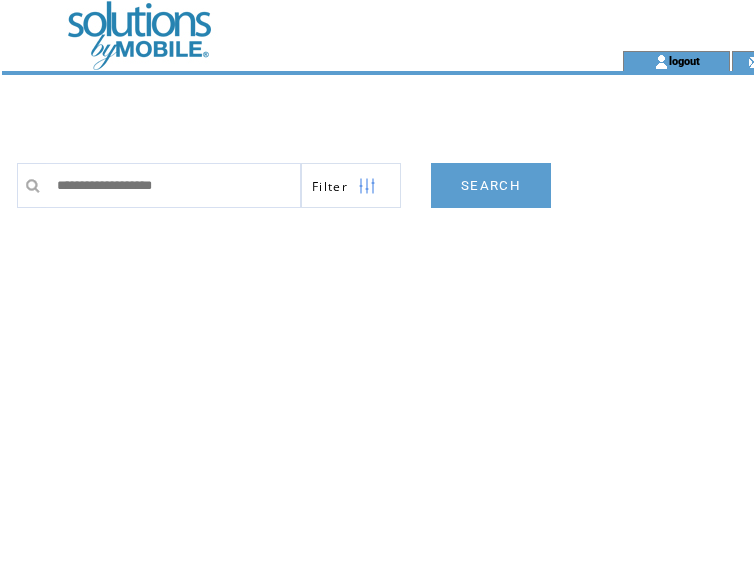 scroll, scrollTop: 0, scrollLeft: 0, axis: both 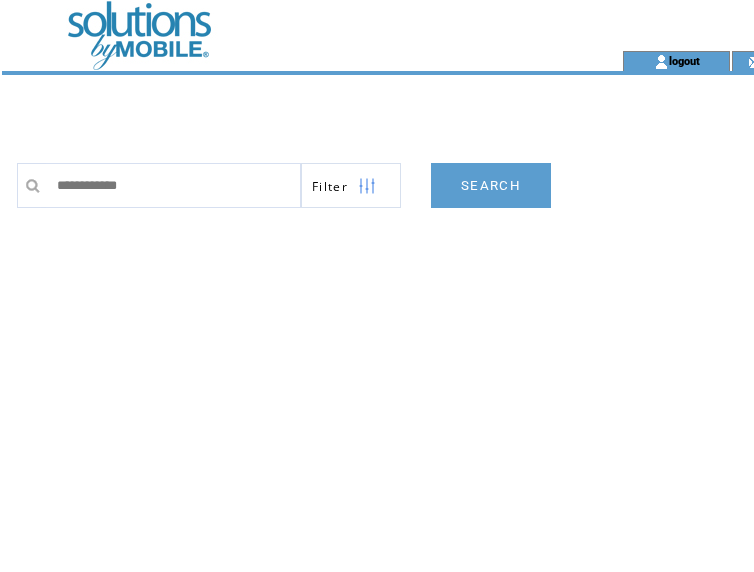 type on "**********" 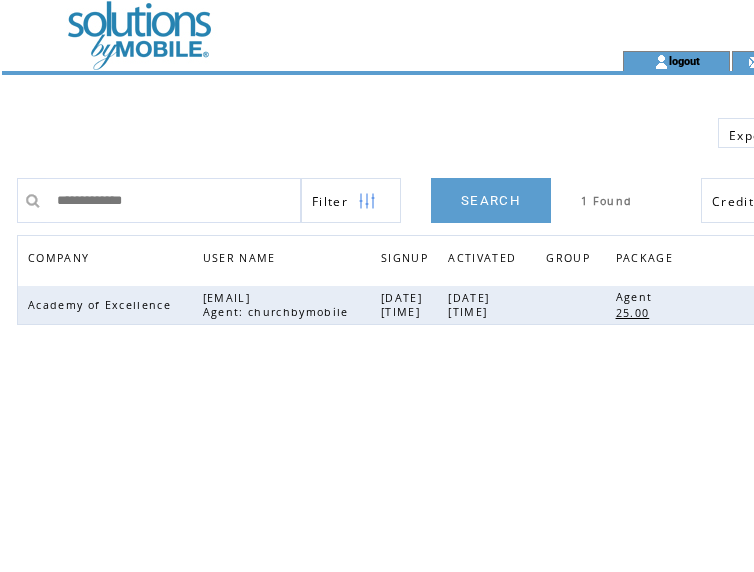 scroll, scrollTop: 0, scrollLeft: 0, axis: both 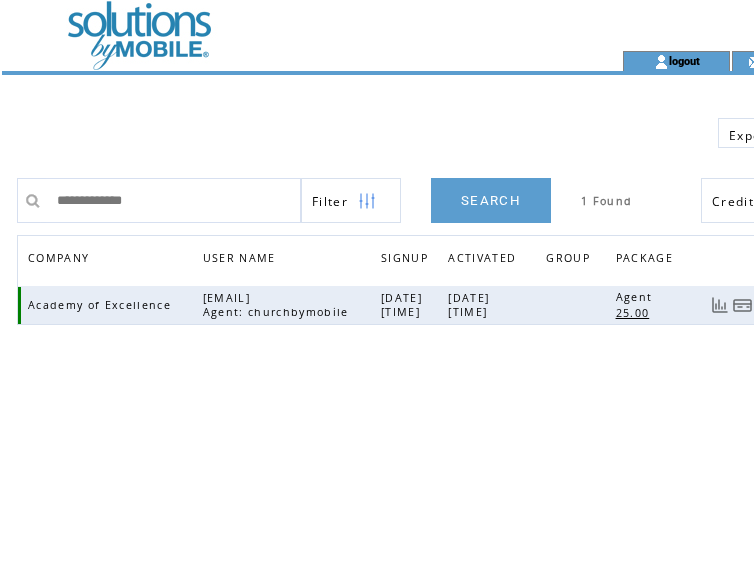 click at bounding box center [743, 305] 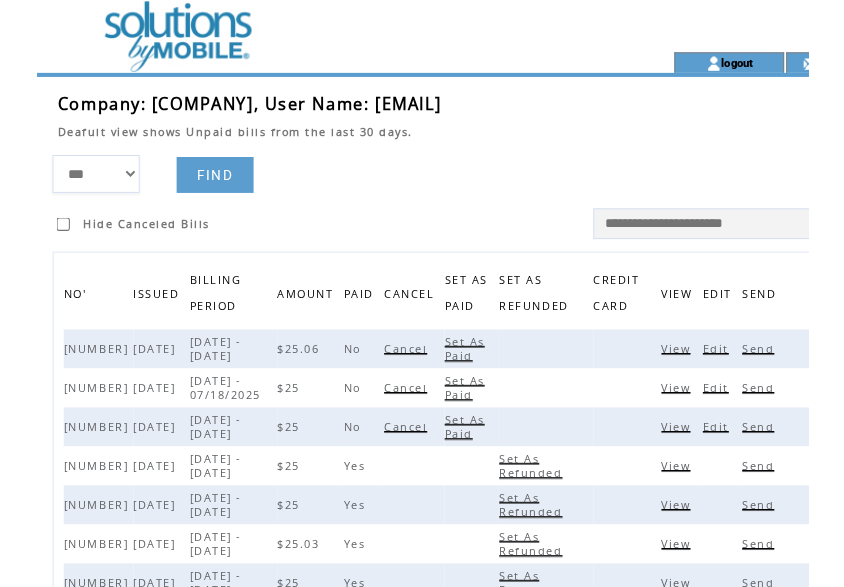 scroll, scrollTop: 0, scrollLeft: 0, axis: both 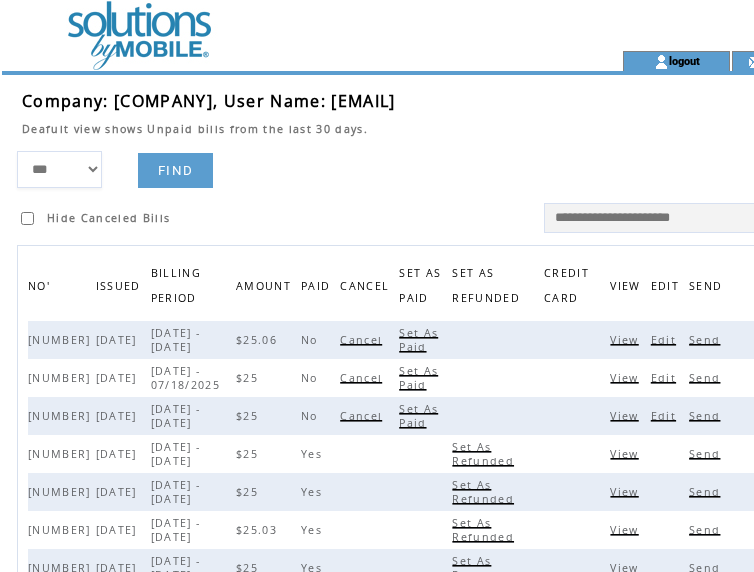 click on "Set As Paid" at bounding box center (418, 340) 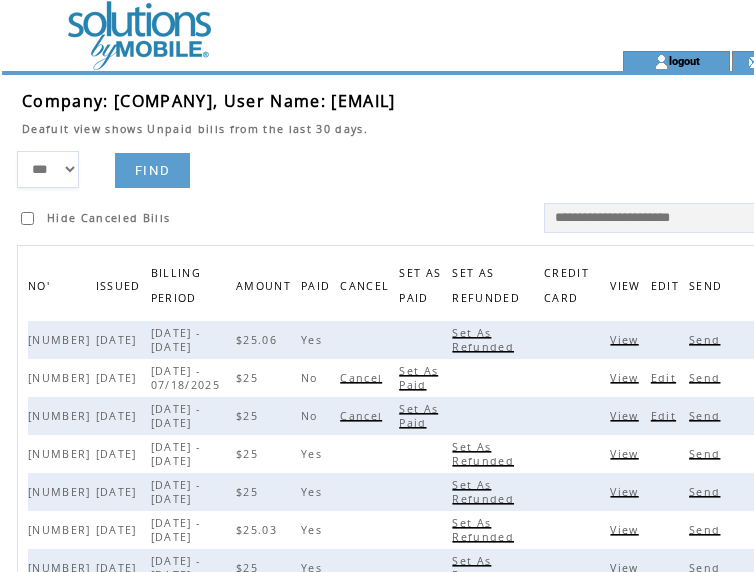 click on "Set As Paid" at bounding box center (418, 378) 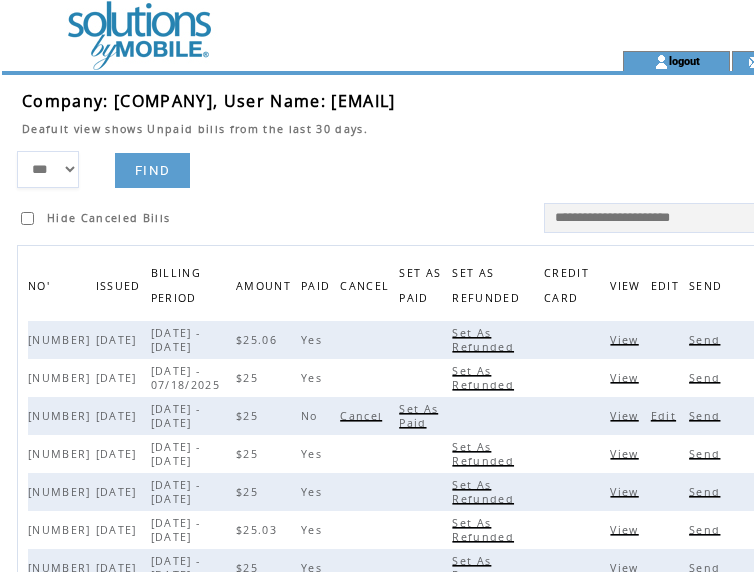 click on "Set As Paid" at bounding box center [418, 416] 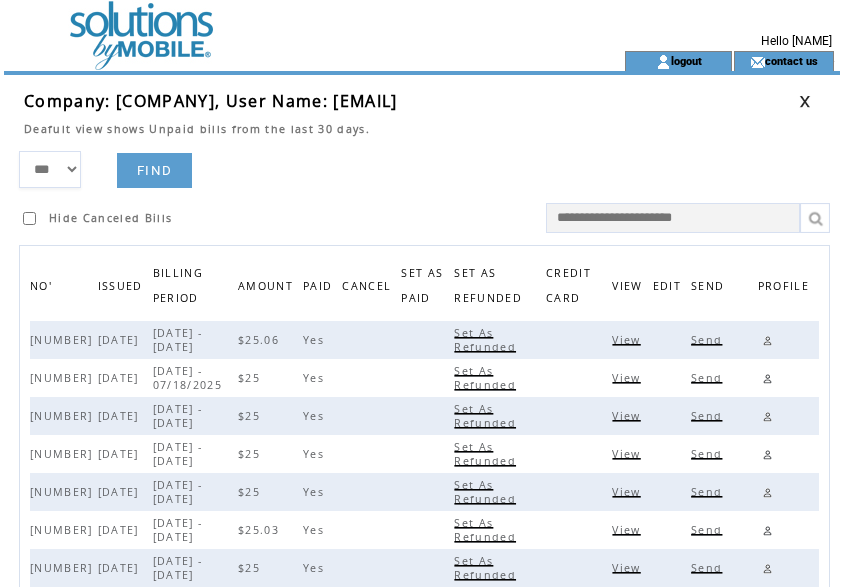 click at bounding box center [805, 101] 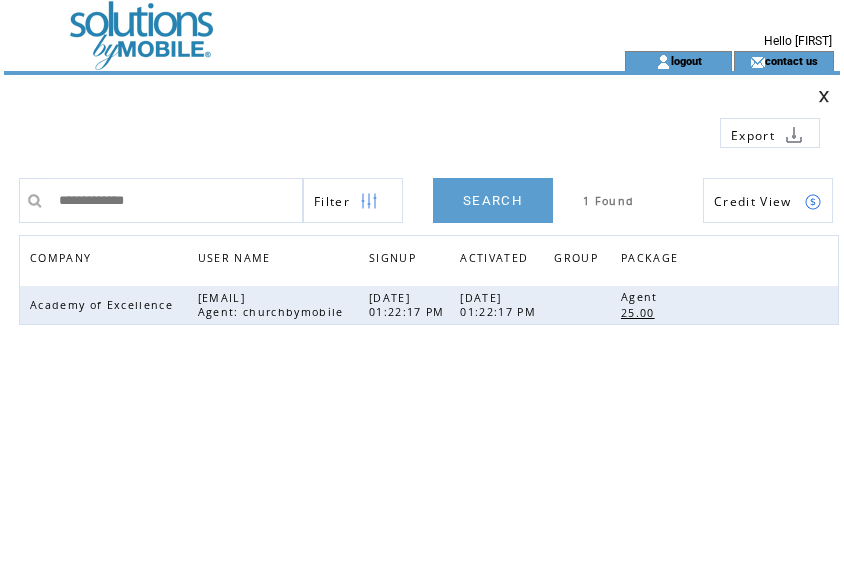 scroll, scrollTop: 0, scrollLeft: 0, axis: both 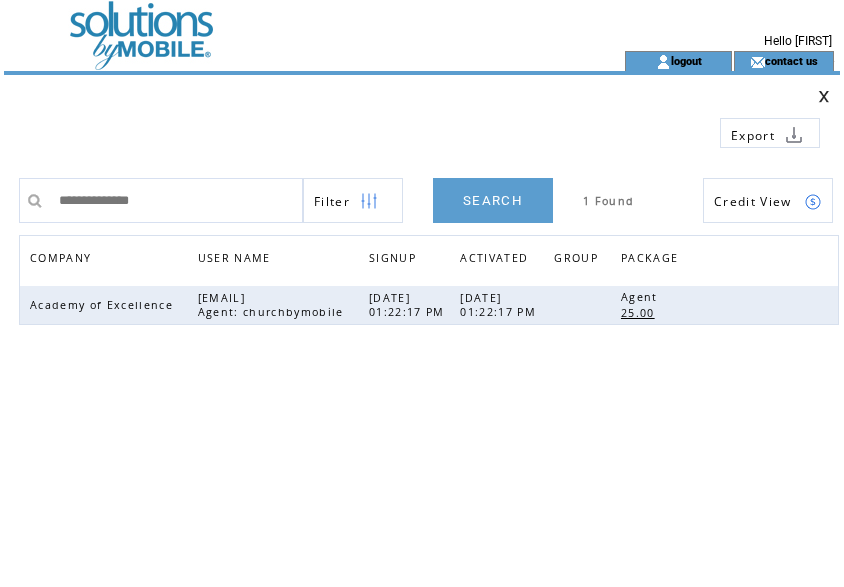 type on "**********" 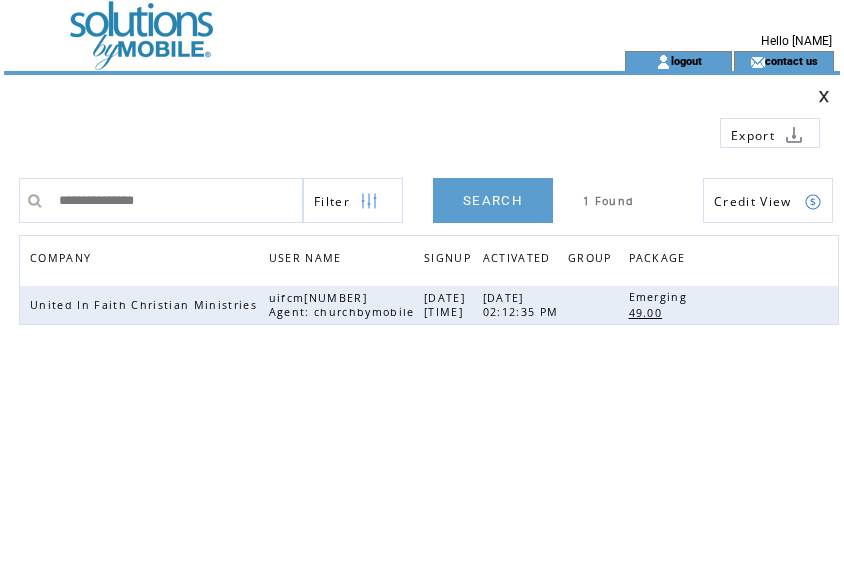 scroll, scrollTop: 0, scrollLeft: 0, axis: both 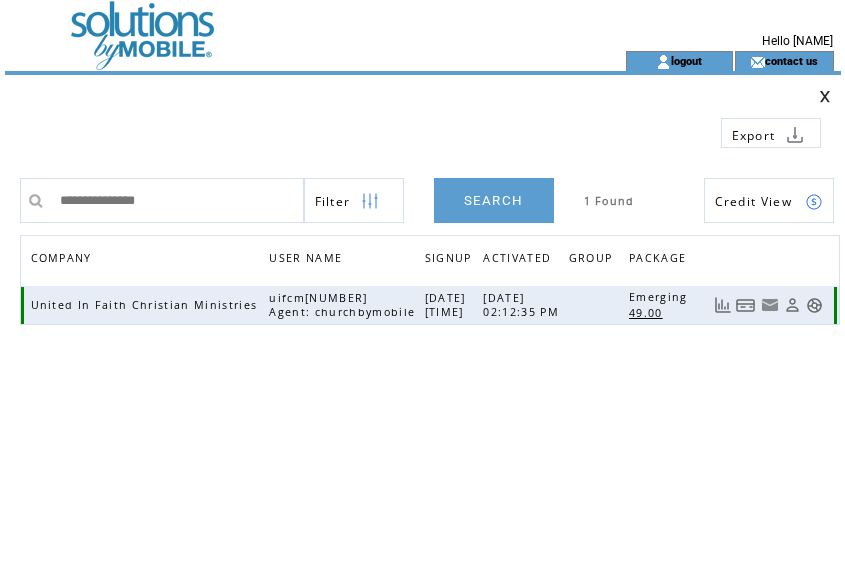 click at bounding box center (746, 305) 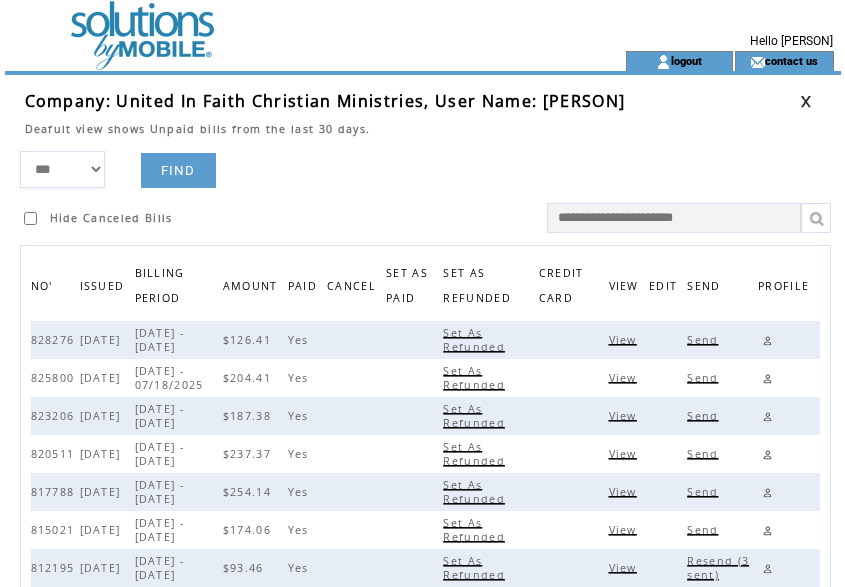 scroll, scrollTop: 0, scrollLeft: 0, axis: both 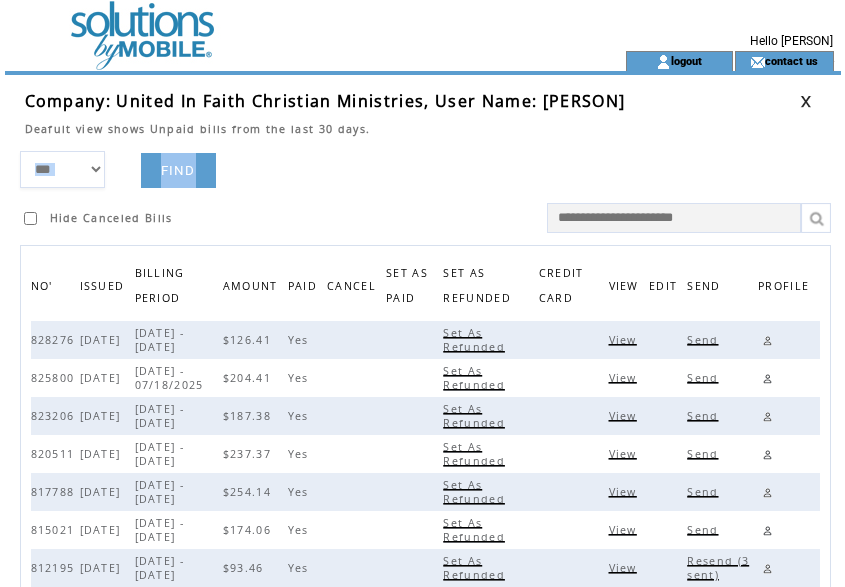 click on "*** 	 **** 	 ****** FIND
Hide Canceled Bills" at bounding box center (430, 192) 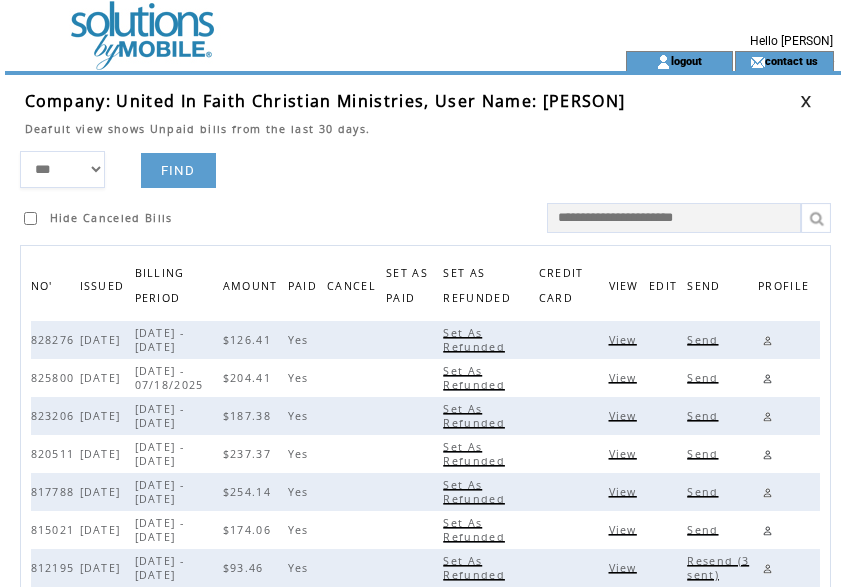 click at bounding box center (820, 101) 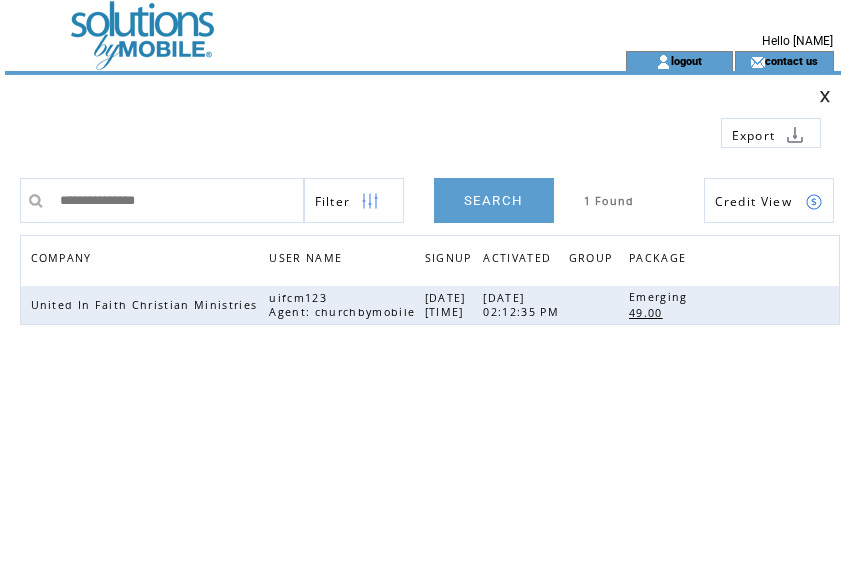 scroll, scrollTop: 0, scrollLeft: 0, axis: both 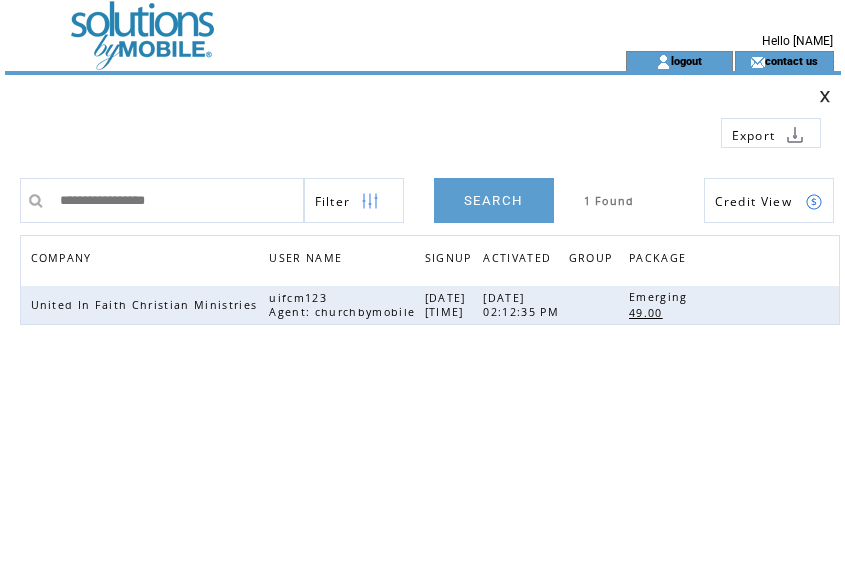 click on "SEARCH" at bounding box center [494, 200] 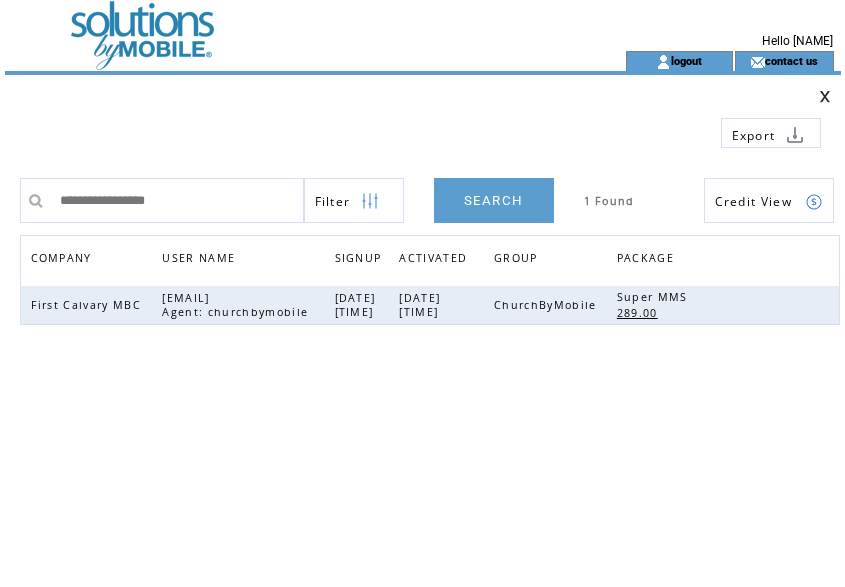 scroll, scrollTop: 0, scrollLeft: 0, axis: both 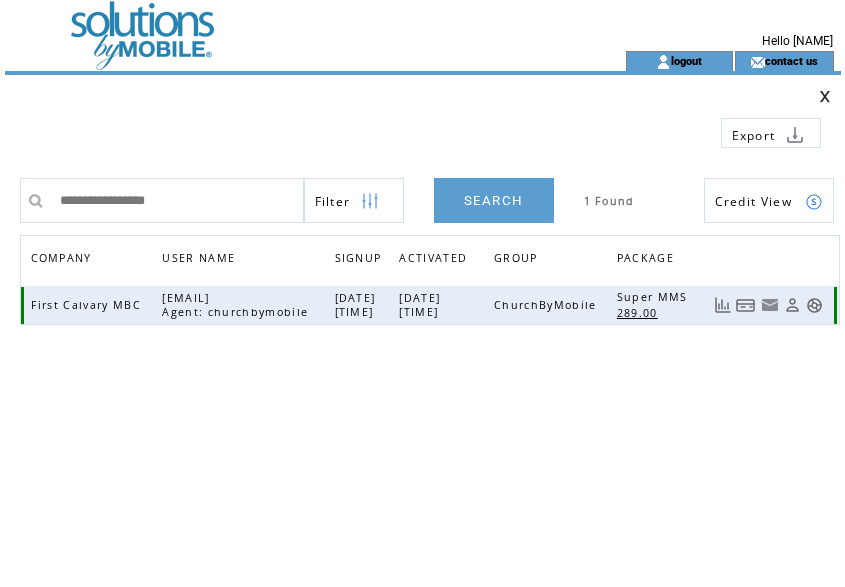 click at bounding box center [746, 305] 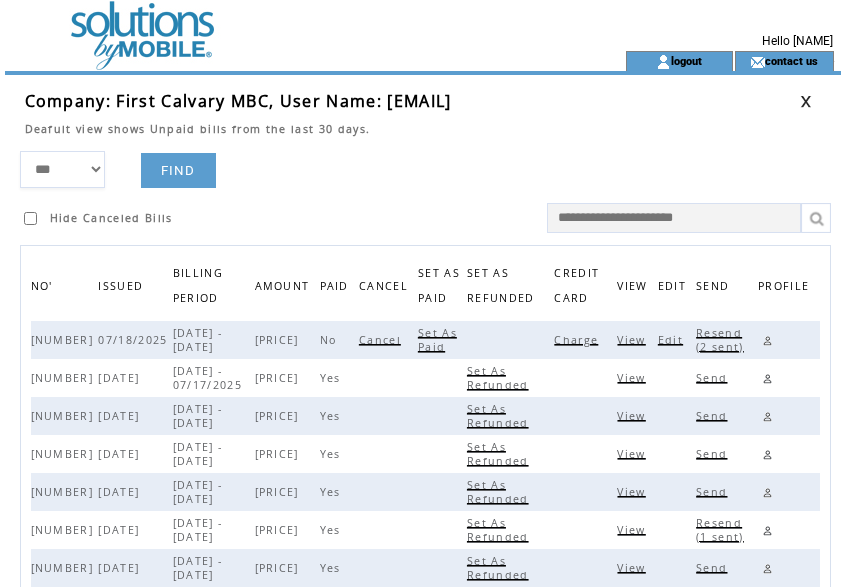 scroll, scrollTop: 0, scrollLeft: 0, axis: both 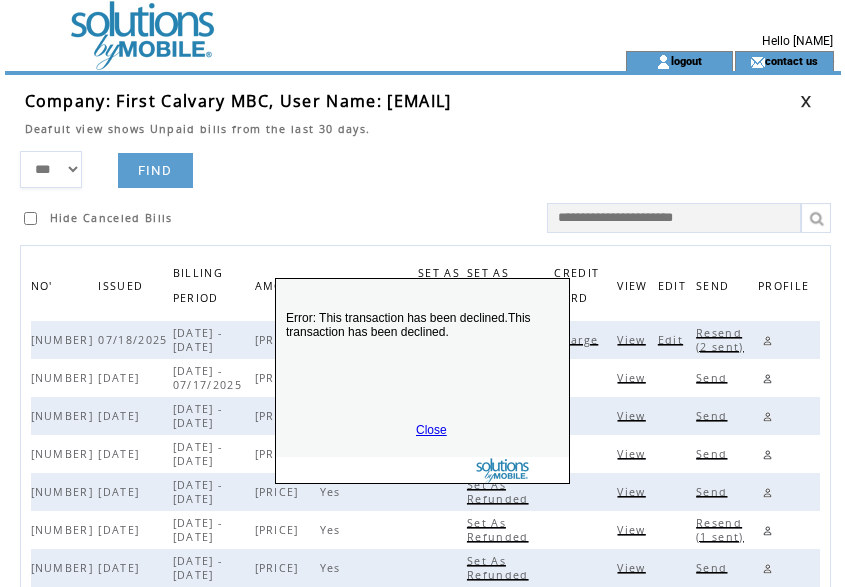 drag, startPoint x: 431, startPoint y: 430, endPoint x: 444, endPoint y: 421, distance: 15.811388 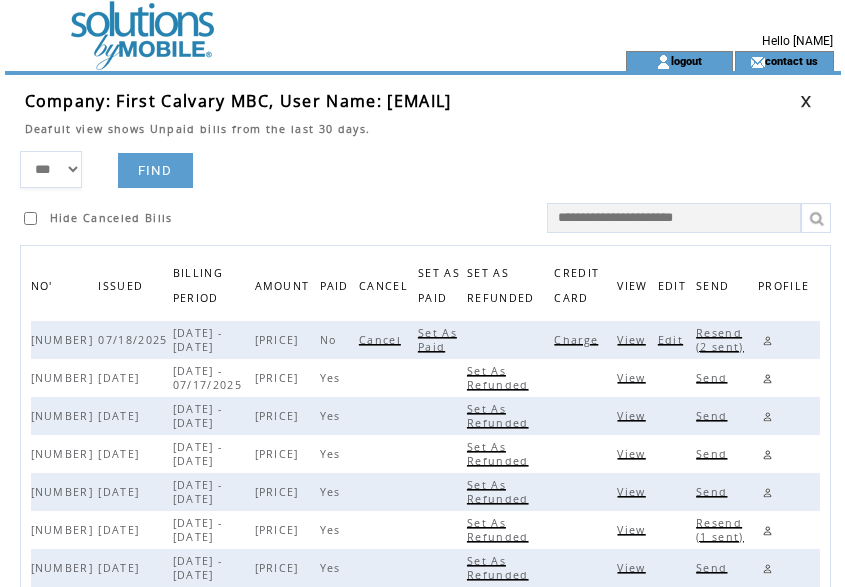 click on "Resend (2 sent)" at bounding box center [722, 340] 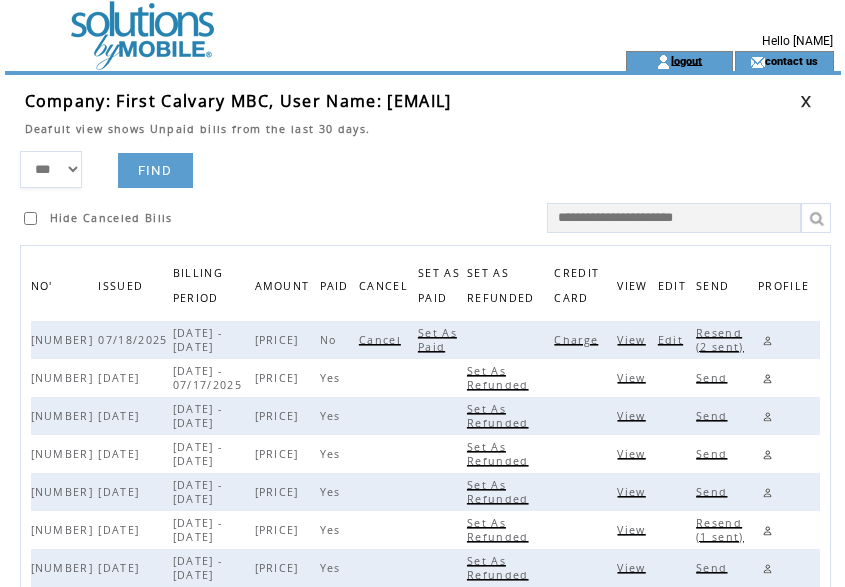 click on "logout" at bounding box center [686, 60] 